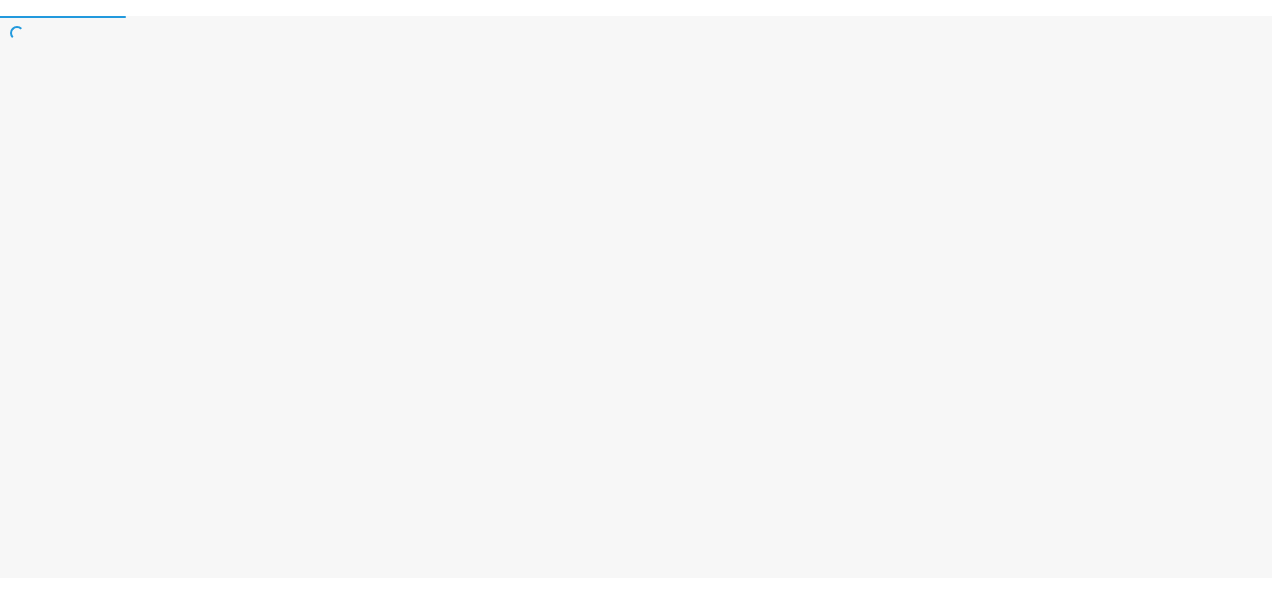 scroll, scrollTop: 0, scrollLeft: 0, axis: both 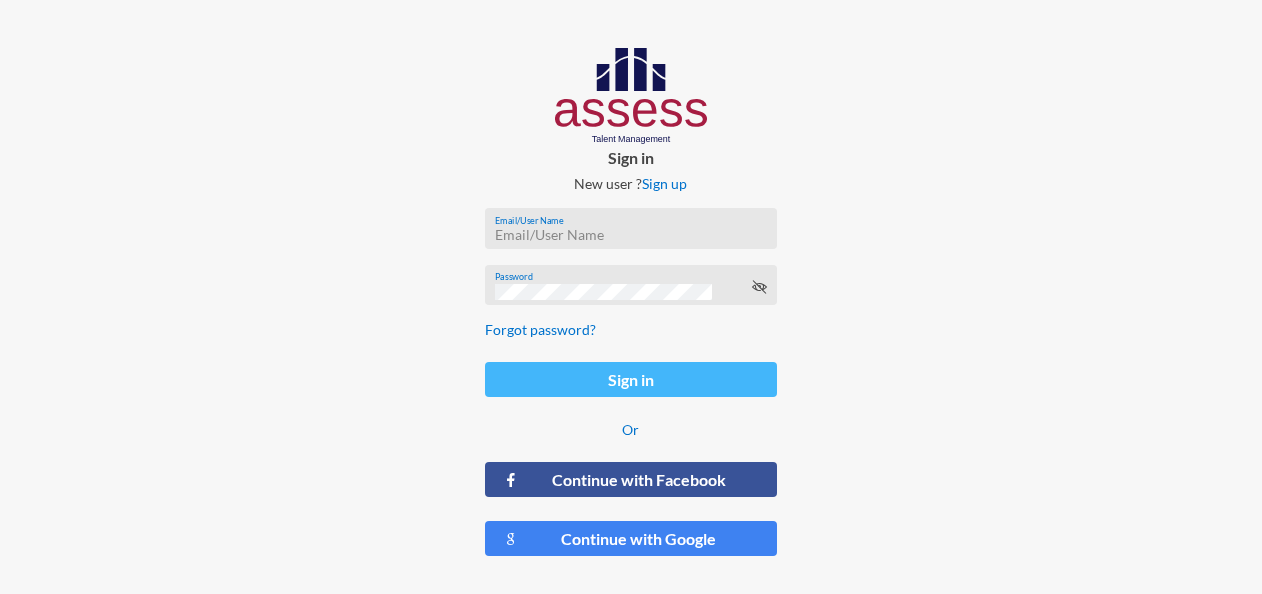 type on "[EMAIL_ADDRESS][DOMAIN_NAME]" 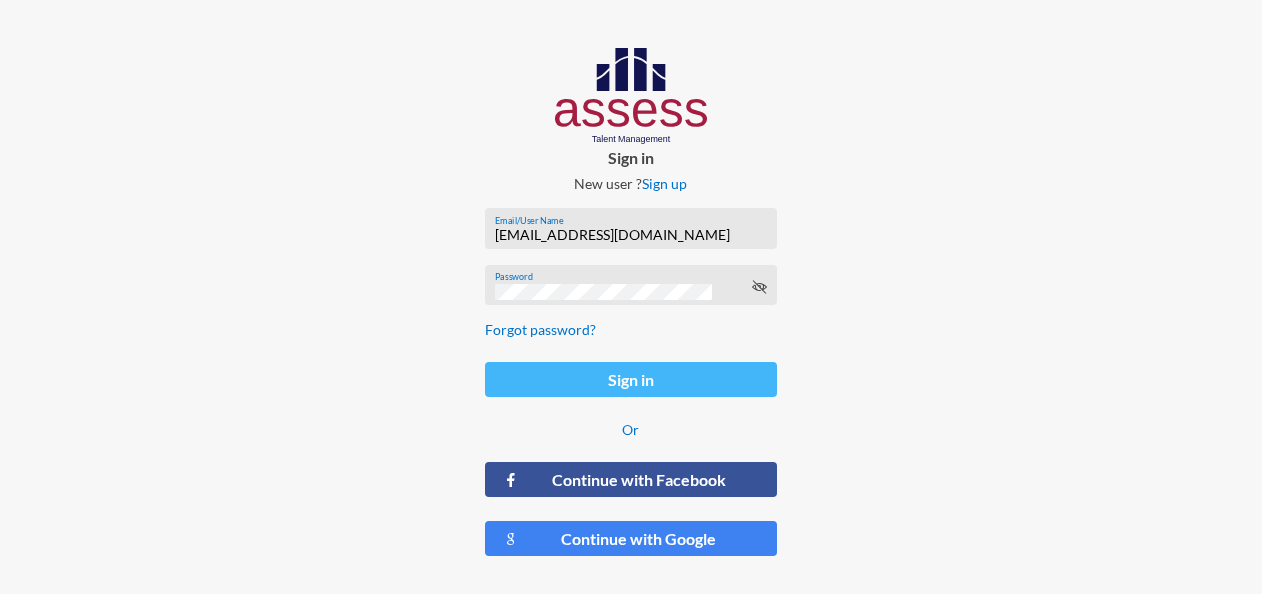 click on "Sign in" 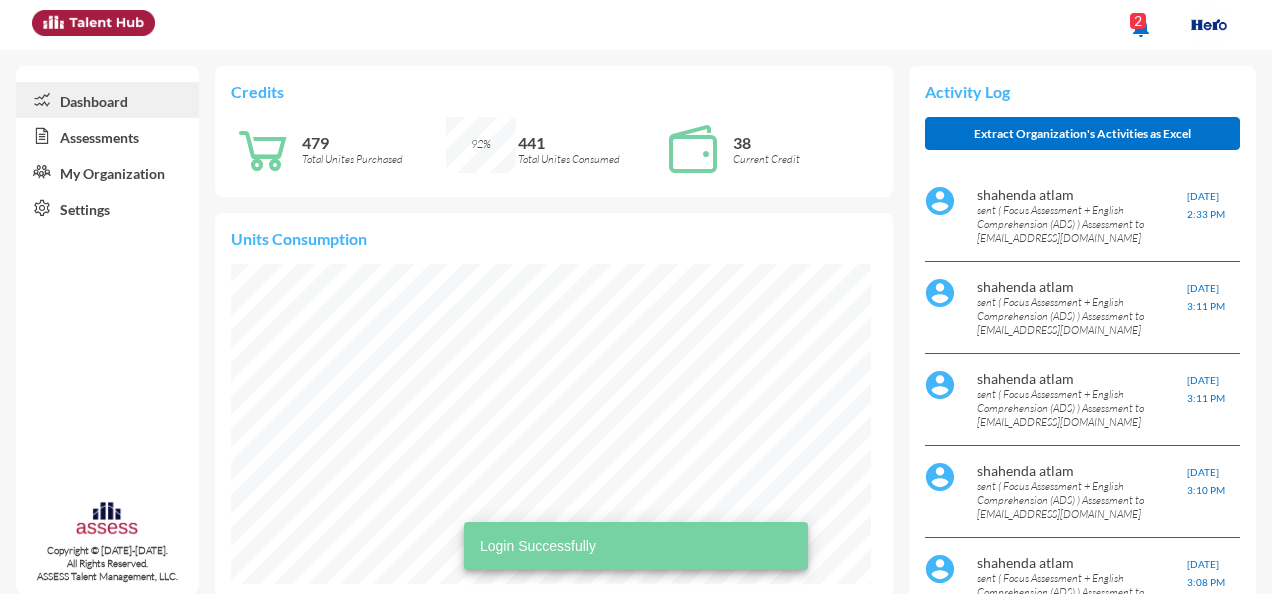 scroll, scrollTop: 999944, scrollLeft: 999928, axis: both 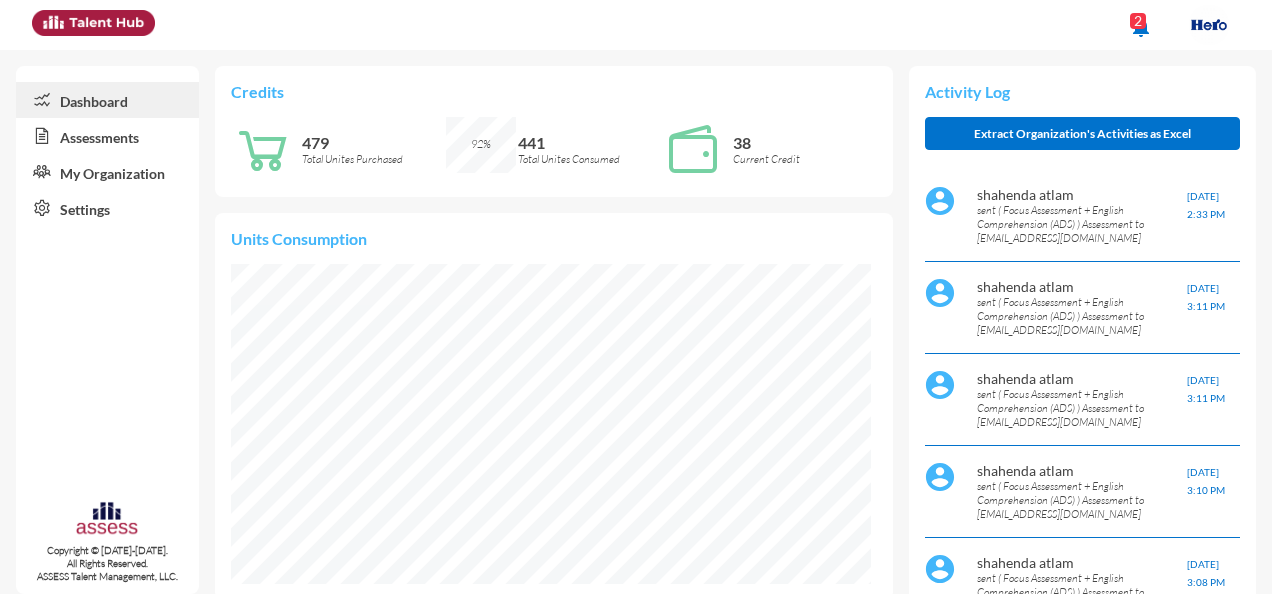 click on "Assessments" 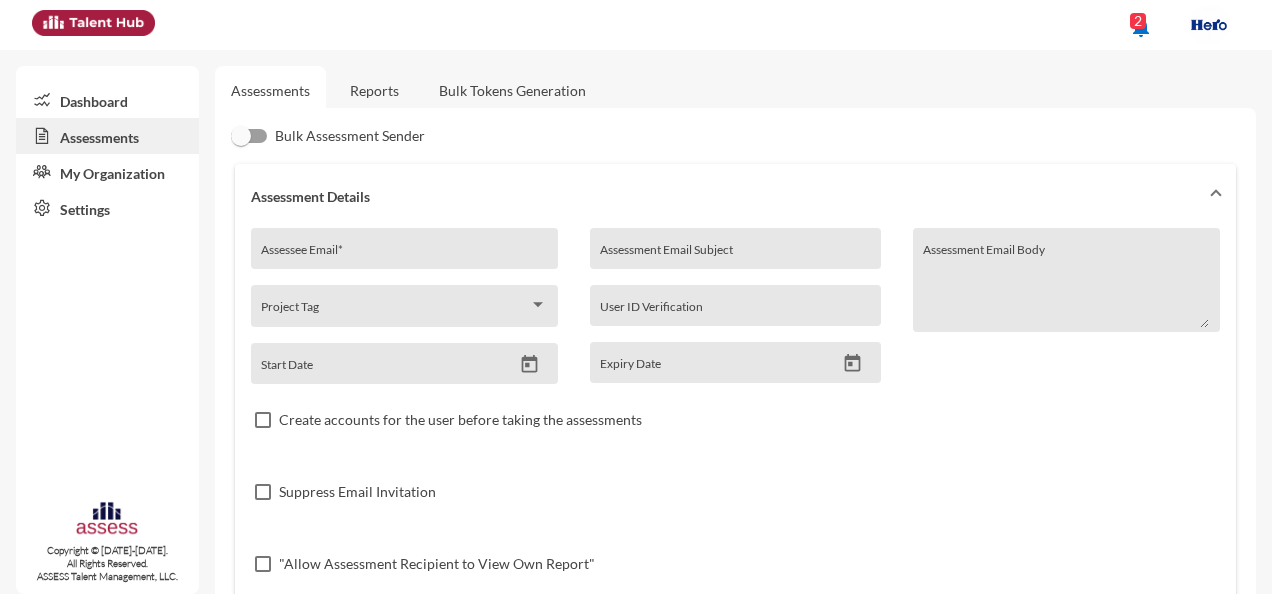 click on "Reports" 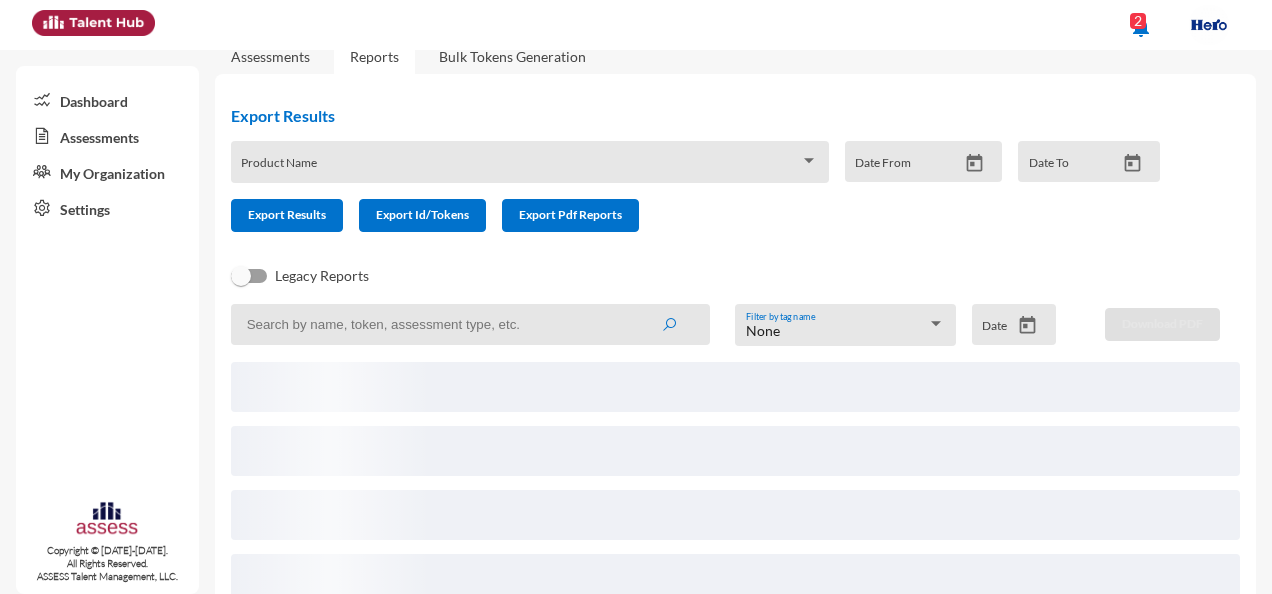scroll, scrollTop: 90, scrollLeft: 0, axis: vertical 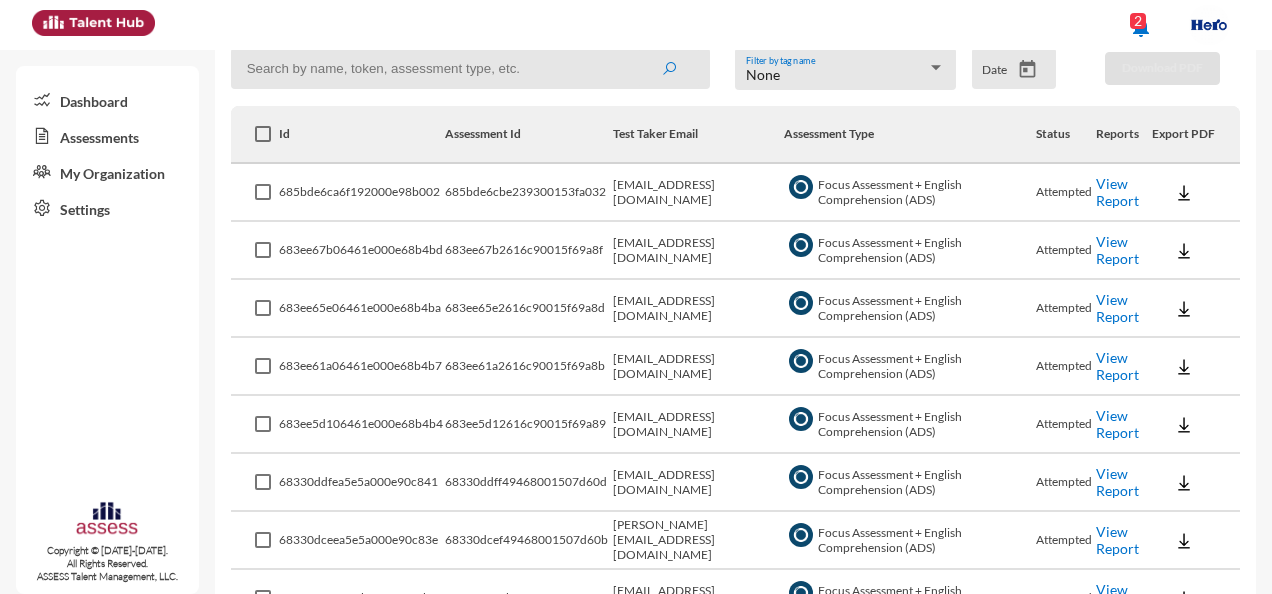 click on "View Report" 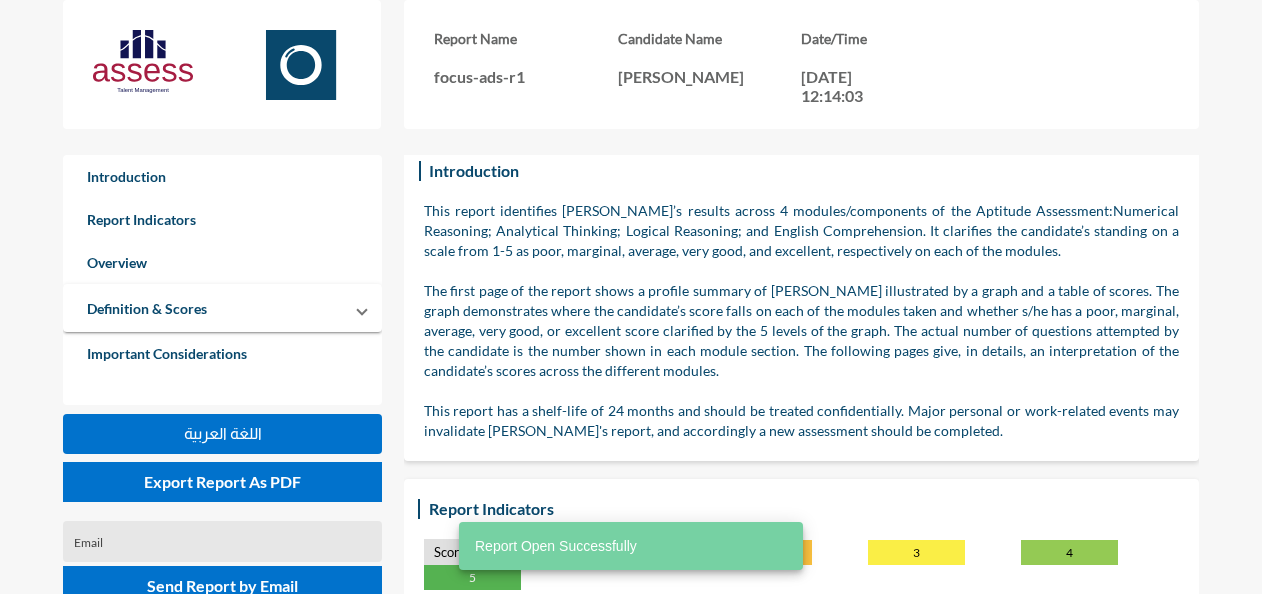 scroll, scrollTop: 100, scrollLeft: 0, axis: vertical 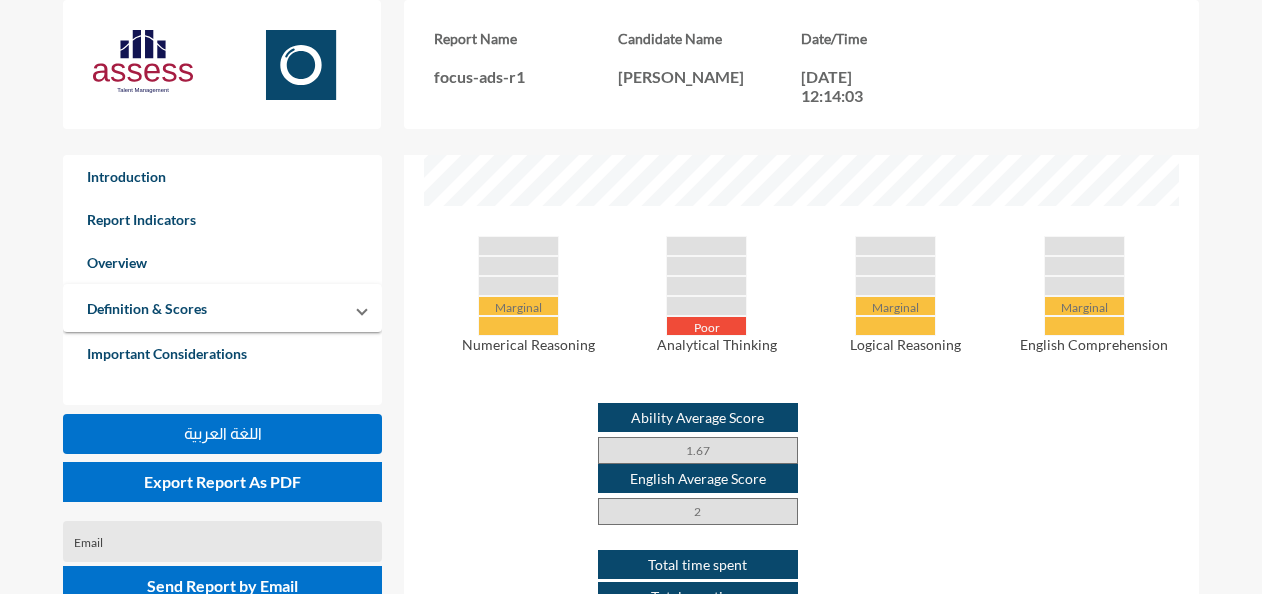 click on "Analytical Thinking" at bounding box center [717, 344] 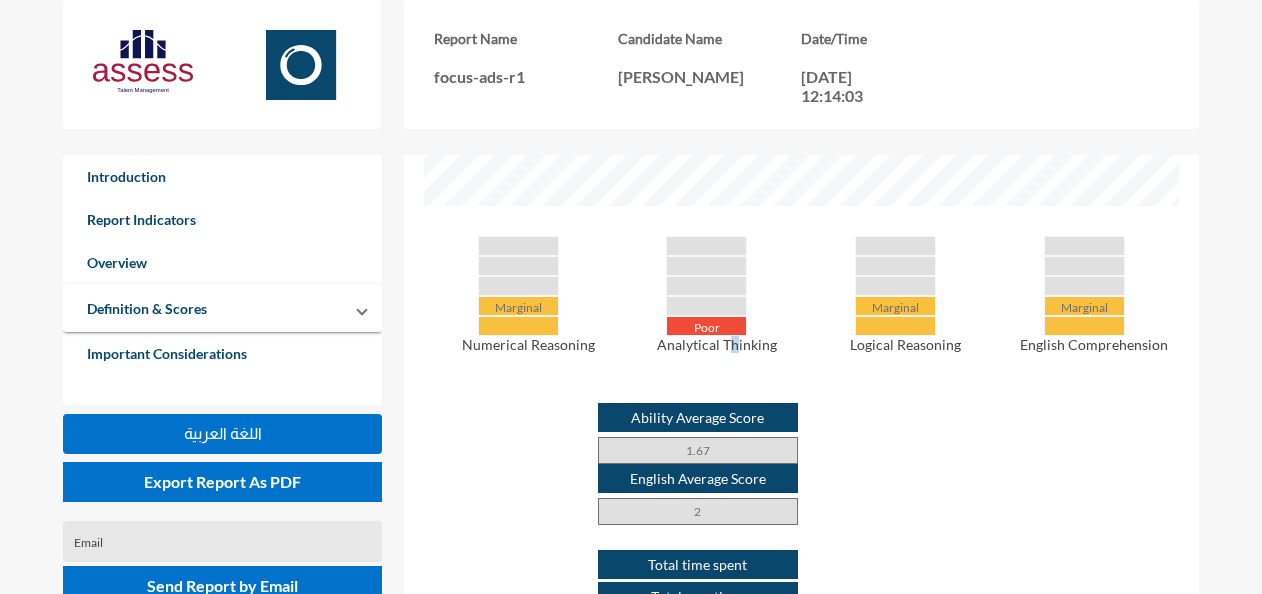 click on "Analytical Thinking" at bounding box center (717, 344) 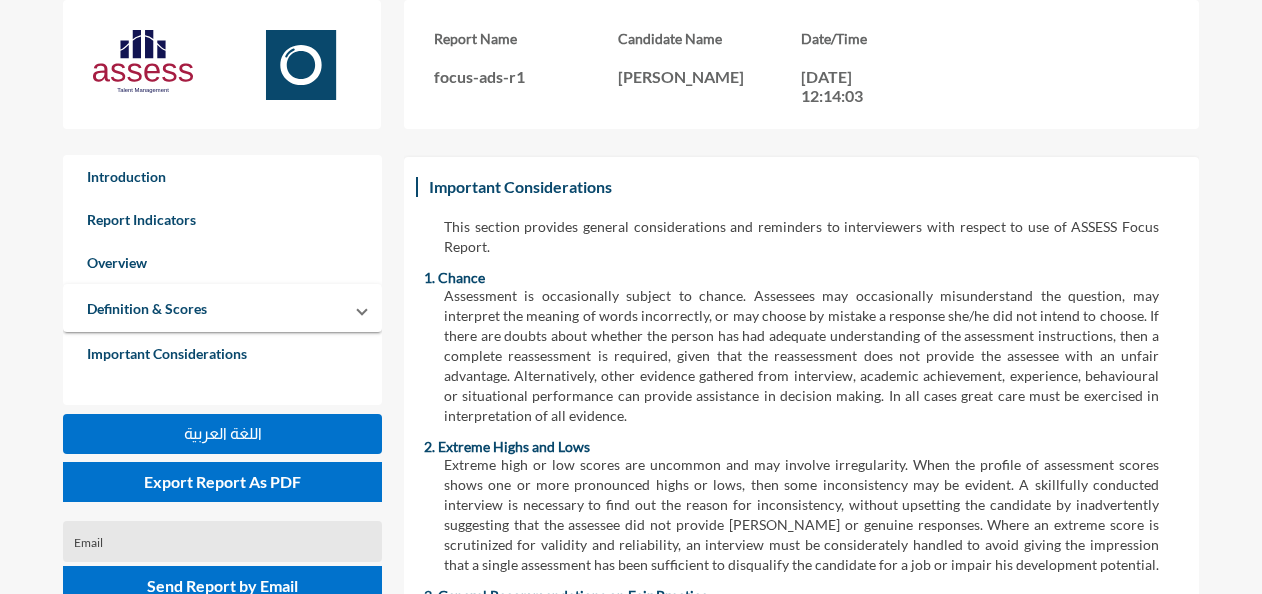 scroll, scrollTop: 5763, scrollLeft: 0, axis: vertical 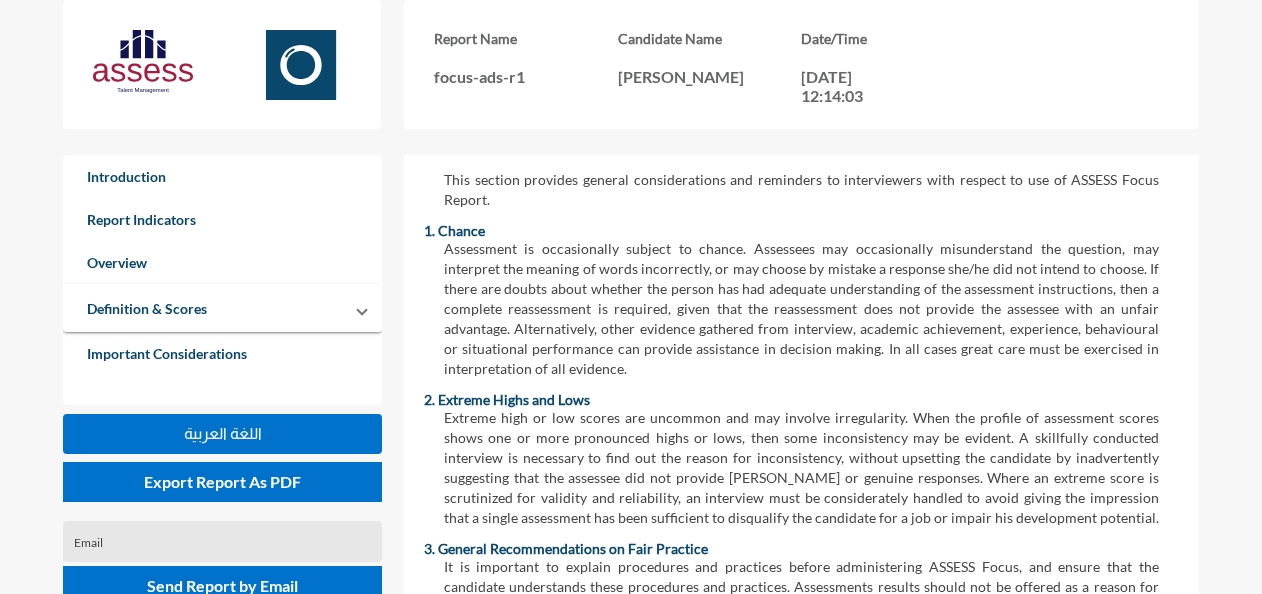 drag, startPoint x: 1261, startPoint y: 564, endPoint x: 1227, endPoint y: 384, distance: 183.18297 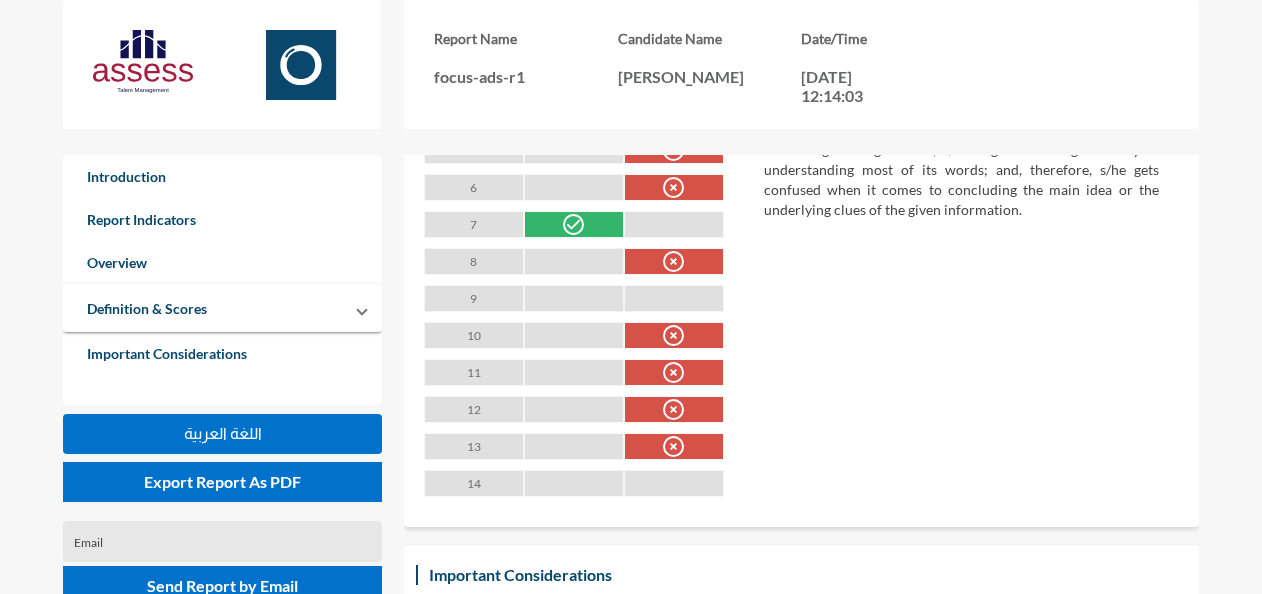 scroll, scrollTop: 5278, scrollLeft: 0, axis: vertical 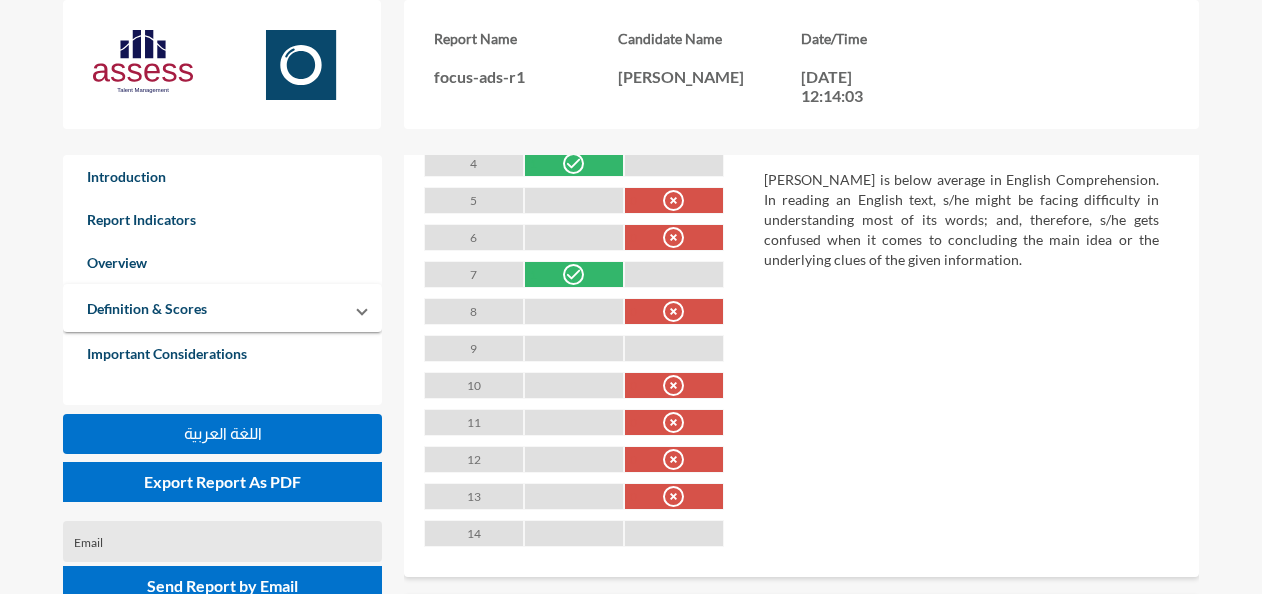 click on "English Comprehension General Definition  English Comprehension reflects the ability to read written text, process it, and understand its meaning. Comprehending English text requires an understanding of the English vocabulary, phrasing, and use of words to be able to accurately interpret the given information in the text.  English Comprehension Score Definition  Dina is below average in English Comprehension. In reading an English text, s/he might be facing difficulty in understanding most of its words; and, therefore, s/he gets confused when it comes to concluding the main idea or the underlying clues of the given information." at bounding box center [961, -2667] 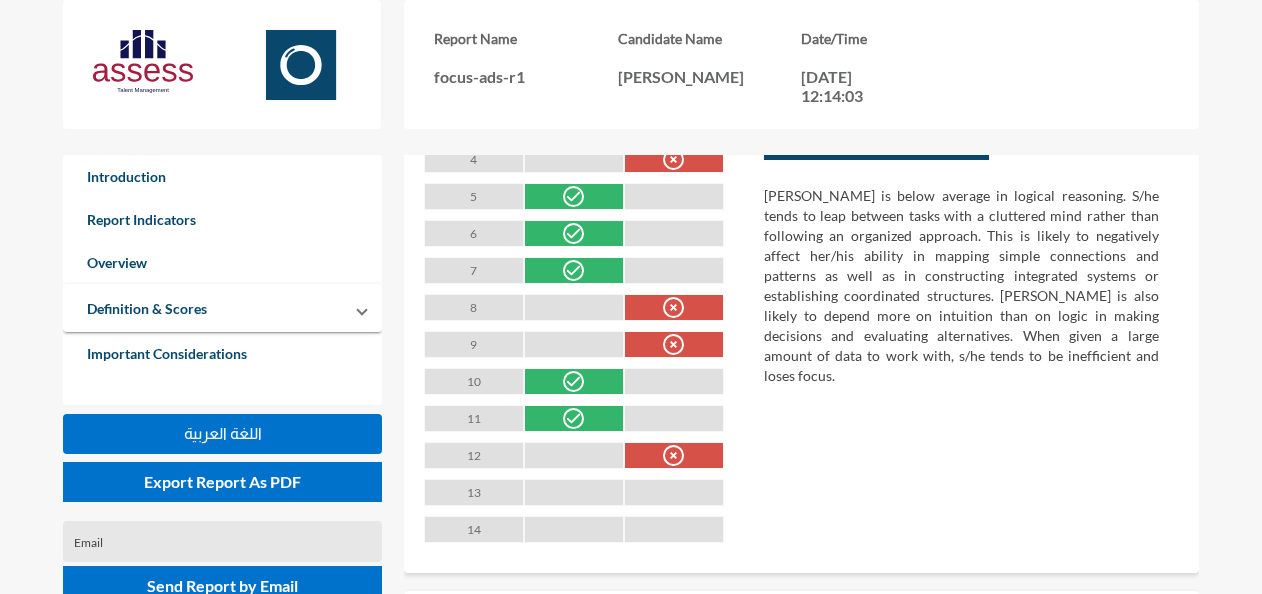 scroll, scrollTop: 4279, scrollLeft: 0, axis: vertical 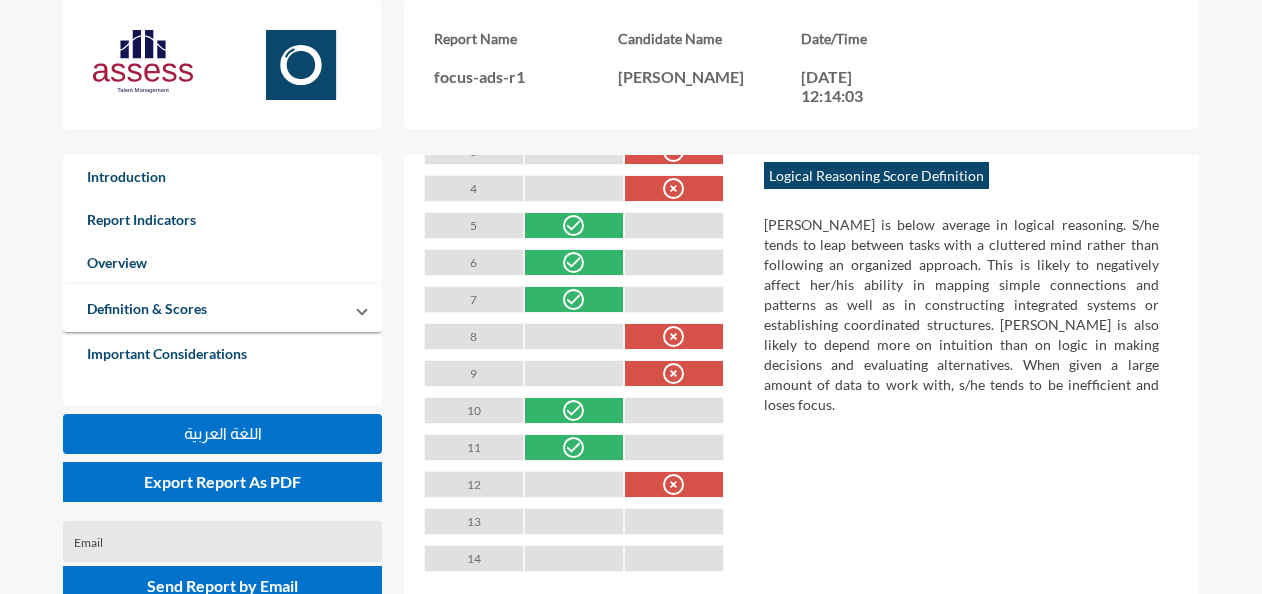 click on "Logical Reasoning General Definition  Logical reasoning reflects the ability to work flexibly with unfamiliar information and find solutions by shifting the mental set from a specific or tangible principle to a general abstract principle. It entails the use of the individuals'; inductive reasoning skills; where a specific observation is used to make a generalized conclusion about related patterns.  Logical Reasoning Score Definition  Dina is below average in logical reasoning. S/he tends to leap between tasks with a cluttered mind rather than following an organized approach. This is likely to negatively affect her/his ability in mapping simple connections and patterns as well as in constructing integrated systems or establishing coordinated structures. Dina is also likely to depend more on intuition than on logic in making decisions and evaluating alternatives. When given a large amount of data to work with, s/he tends to be inefficient and loses focus." at bounding box center [961, -1668] 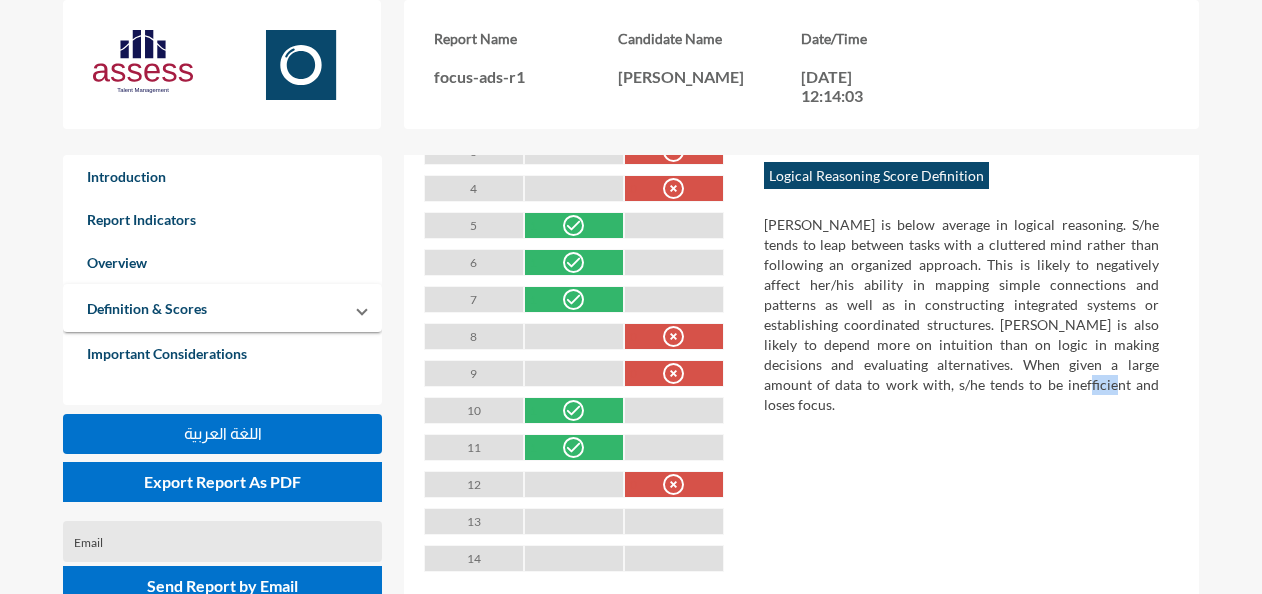 drag, startPoint x: 824, startPoint y: 336, endPoint x: 856, endPoint y: 336, distance: 32 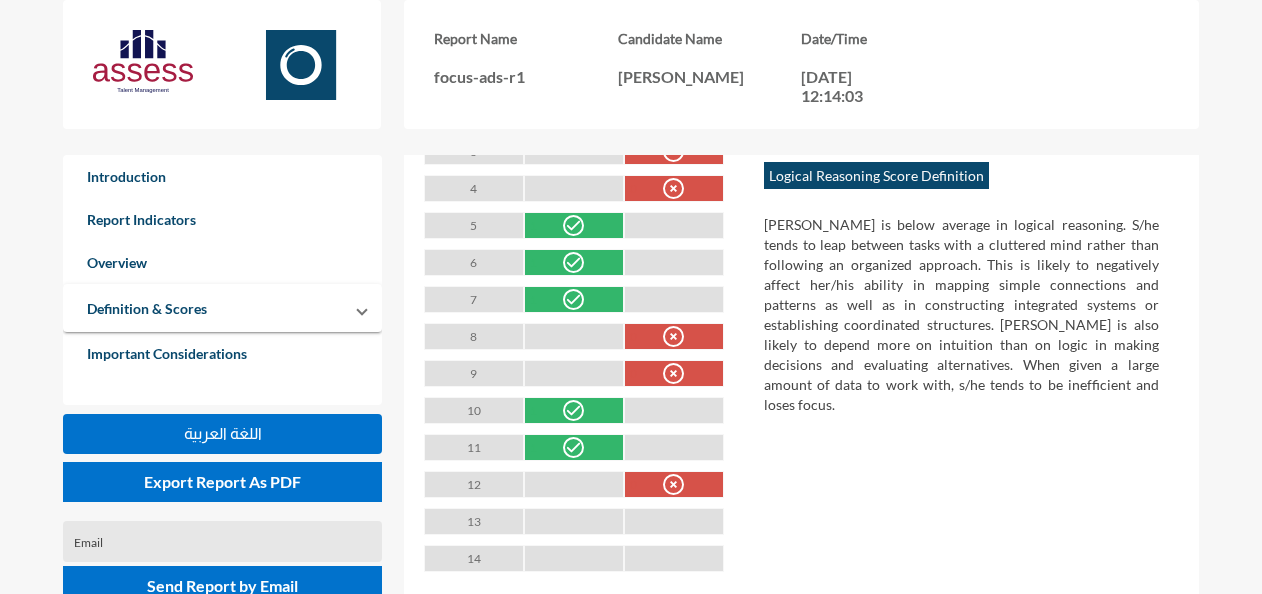 drag, startPoint x: 856, startPoint y: 336, endPoint x: 876, endPoint y: 344, distance: 21.540659 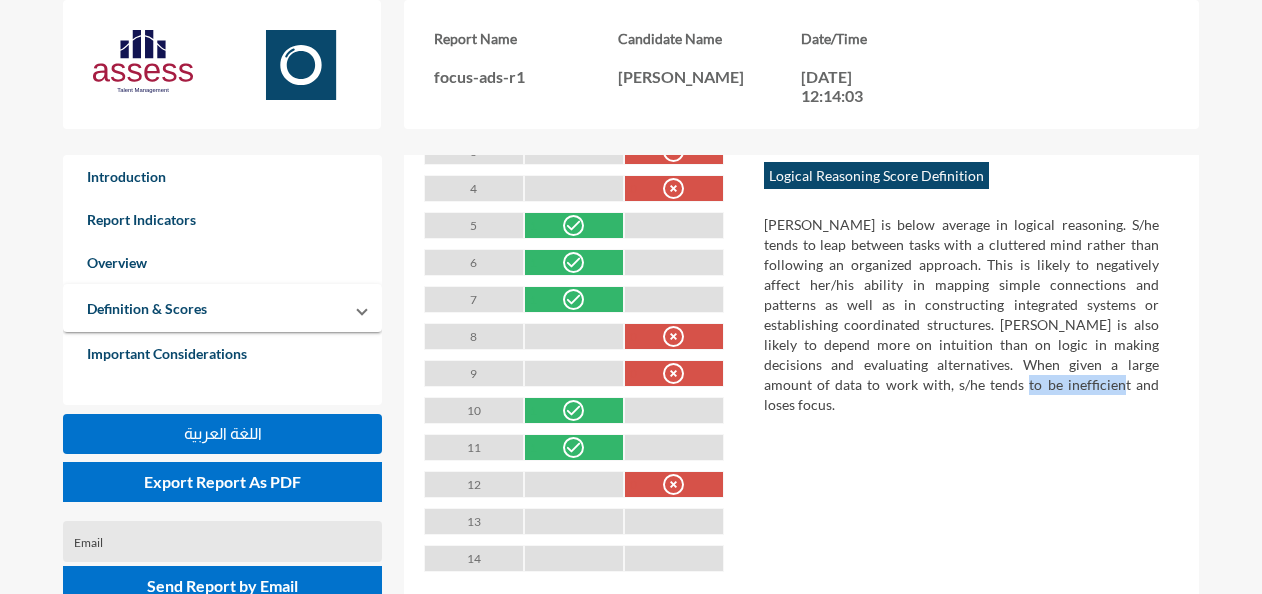 drag, startPoint x: 866, startPoint y: 335, endPoint x: 764, endPoint y: 336, distance: 102.0049 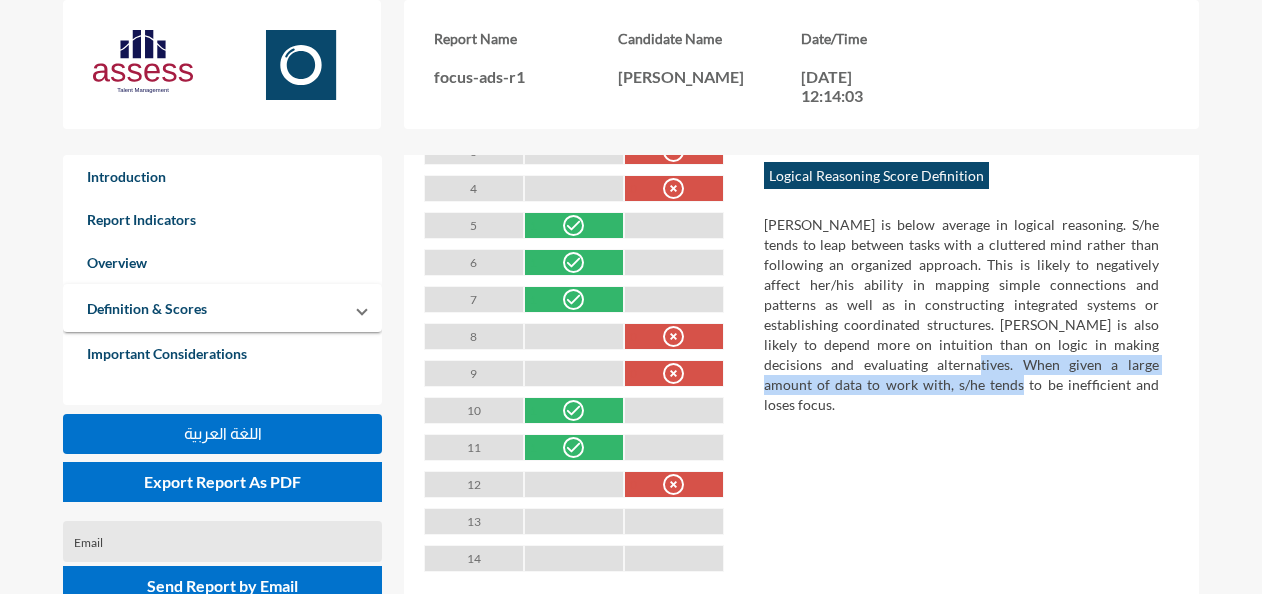 drag, startPoint x: 764, startPoint y: 317, endPoint x: 1172, endPoint y: 321, distance: 408.0196 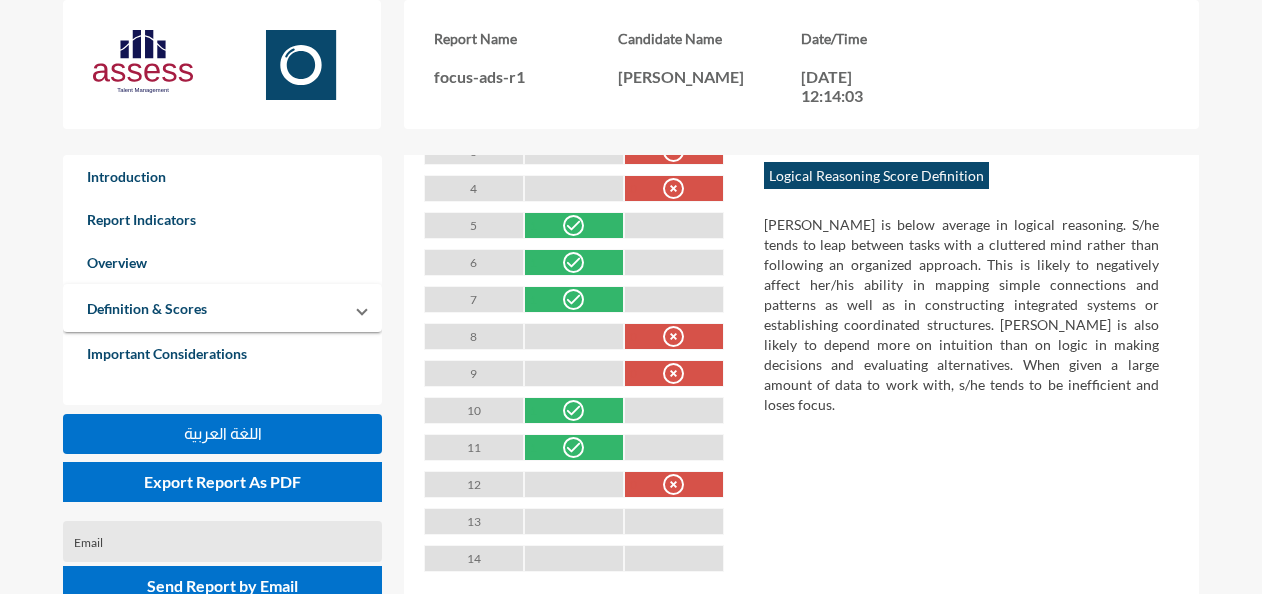click on "Dina is below average in logical reasoning. S/he tends to leap between tasks with a cluttered mind rather than following an organized approach. This is likely to negatively affect her/his ability in mapping simple connections and patterns as well as in constructing integrated systems or establishing coordinated structures. Dina is also likely to depend more on intuition than on logic in making decisions and evaluating alternatives. When given a large amount of data to work with, s/he tends to be inefficient and loses focus." at bounding box center (961, -1733) 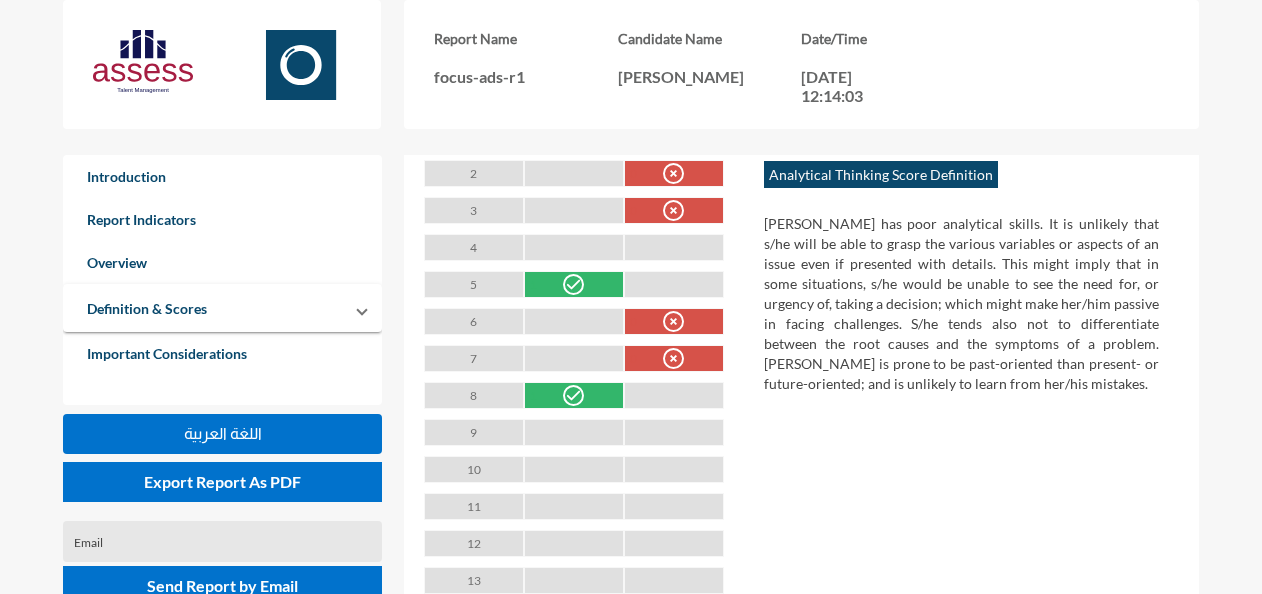scroll, scrollTop: 3179, scrollLeft: 0, axis: vertical 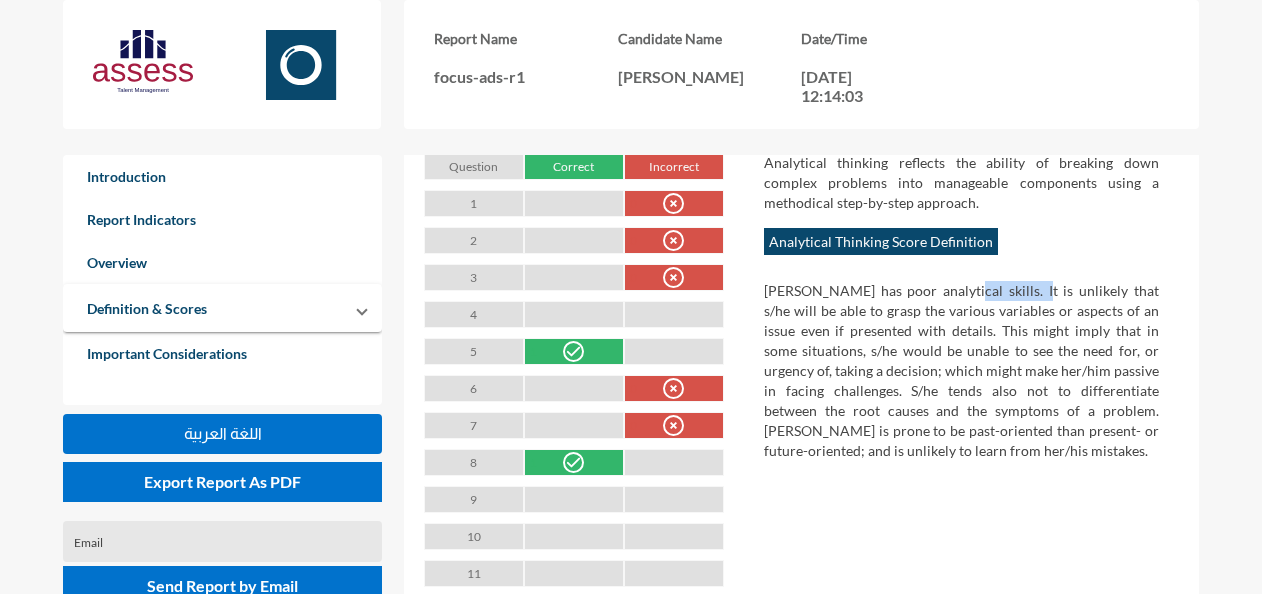 drag, startPoint x: 941, startPoint y: 244, endPoint x: 1002, endPoint y: 257, distance: 62.369865 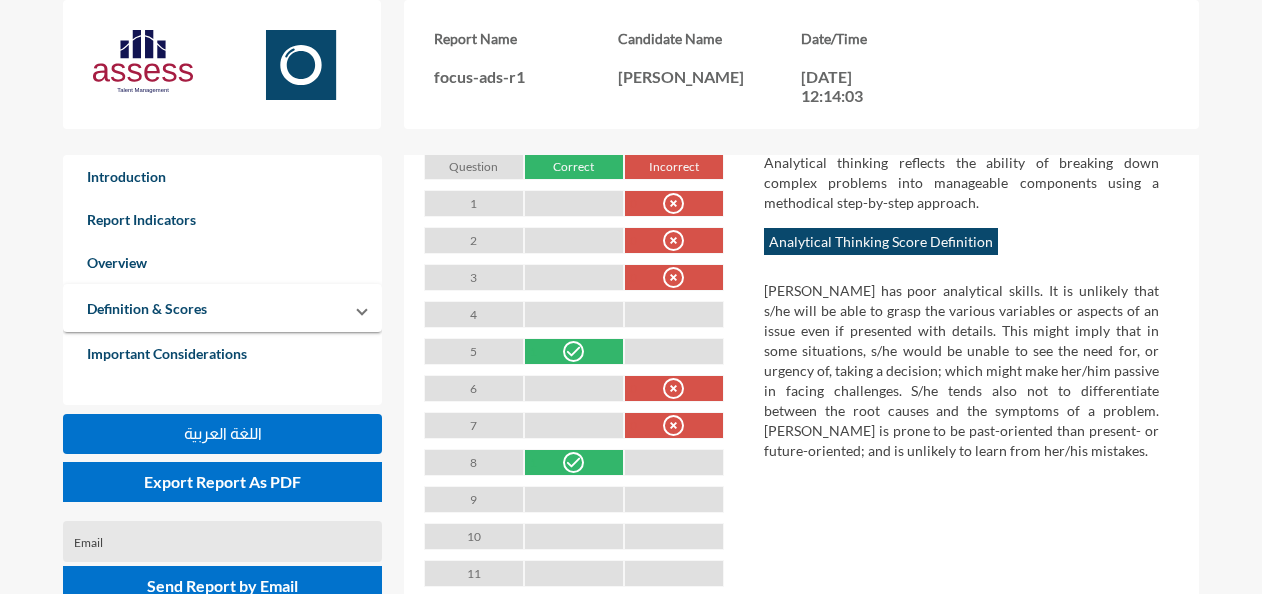 drag, startPoint x: 1002, startPoint y: 257, endPoint x: 1041, endPoint y: 253, distance: 39.20459 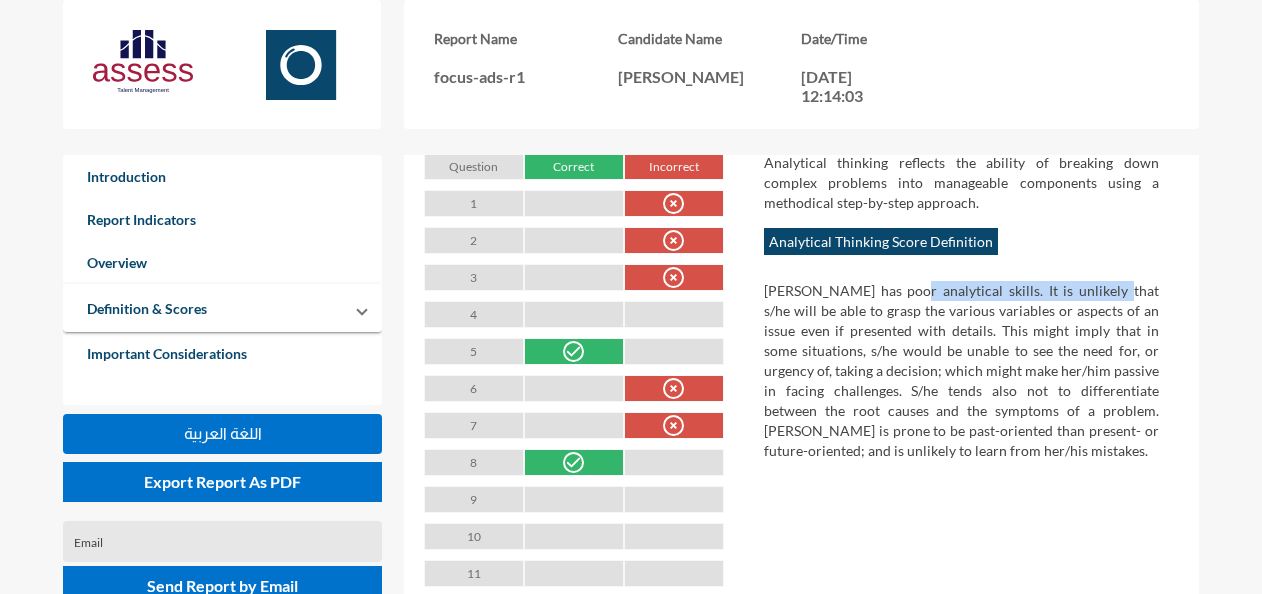 drag, startPoint x: 895, startPoint y: 250, endPoint x: 1083, endPoint y: 259, distance: 188.2153 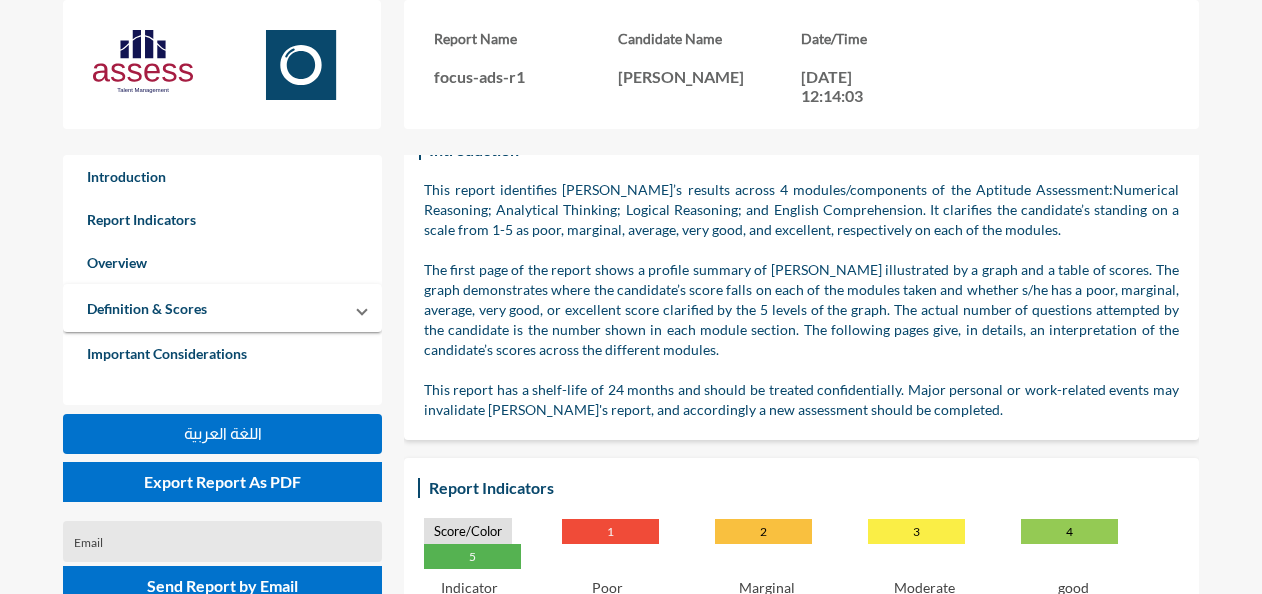 scroll, scrollTop: 0, scrollLeft: 0, axis: both 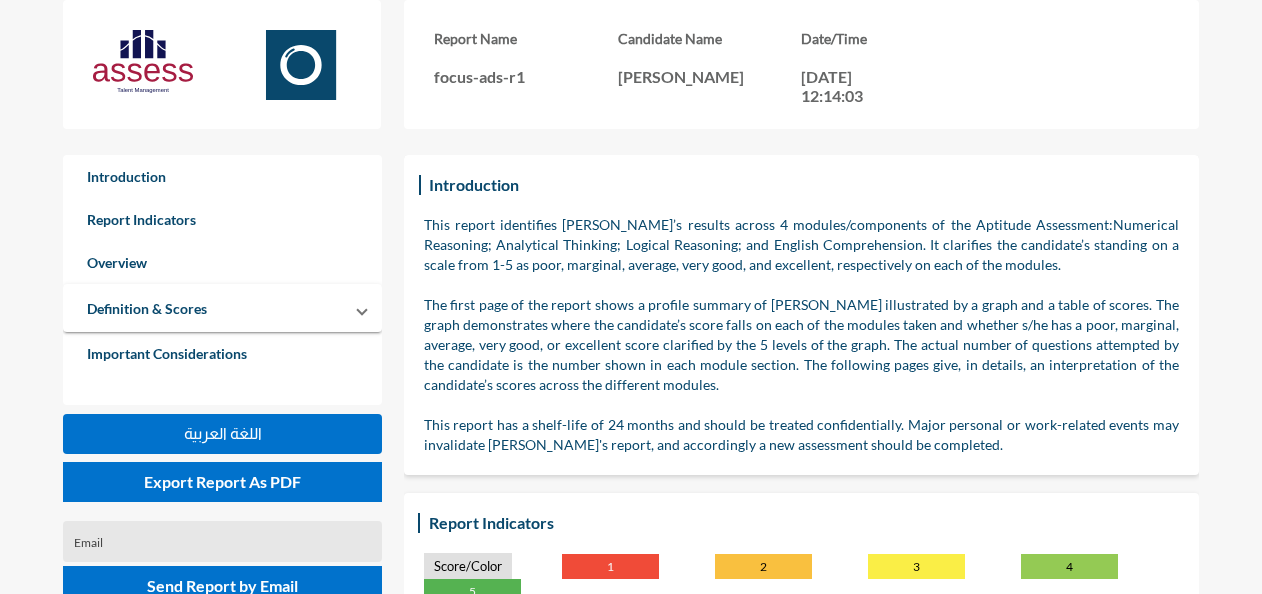 click 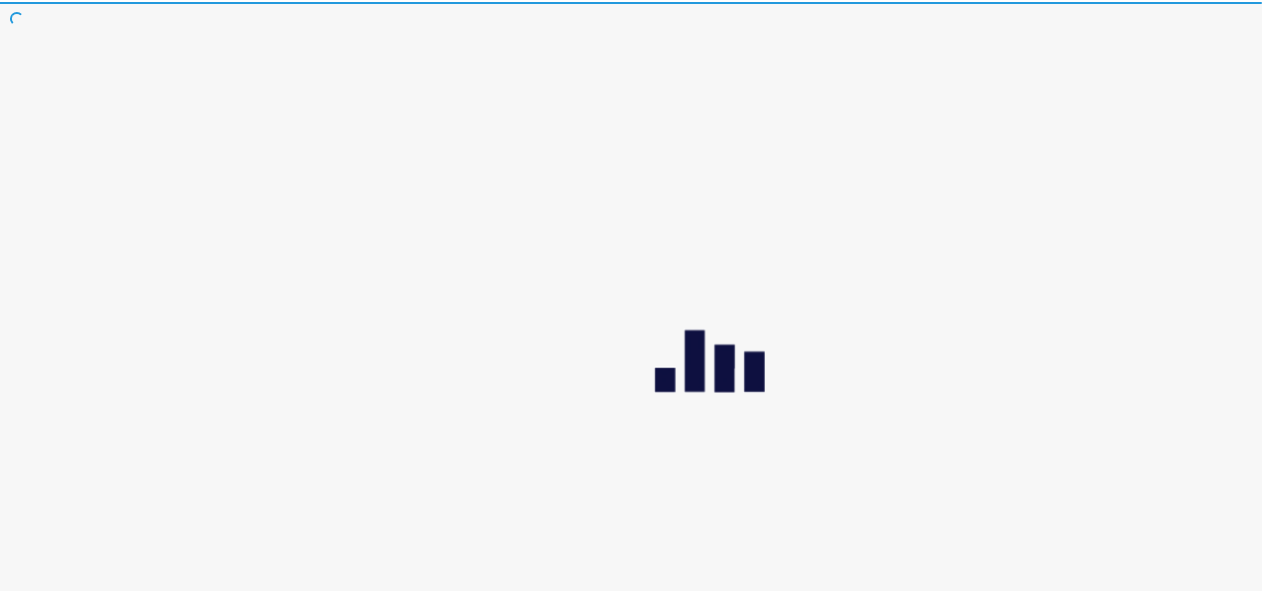 scroll, scrollTop: 0, scrollLeft: 0, axis: both 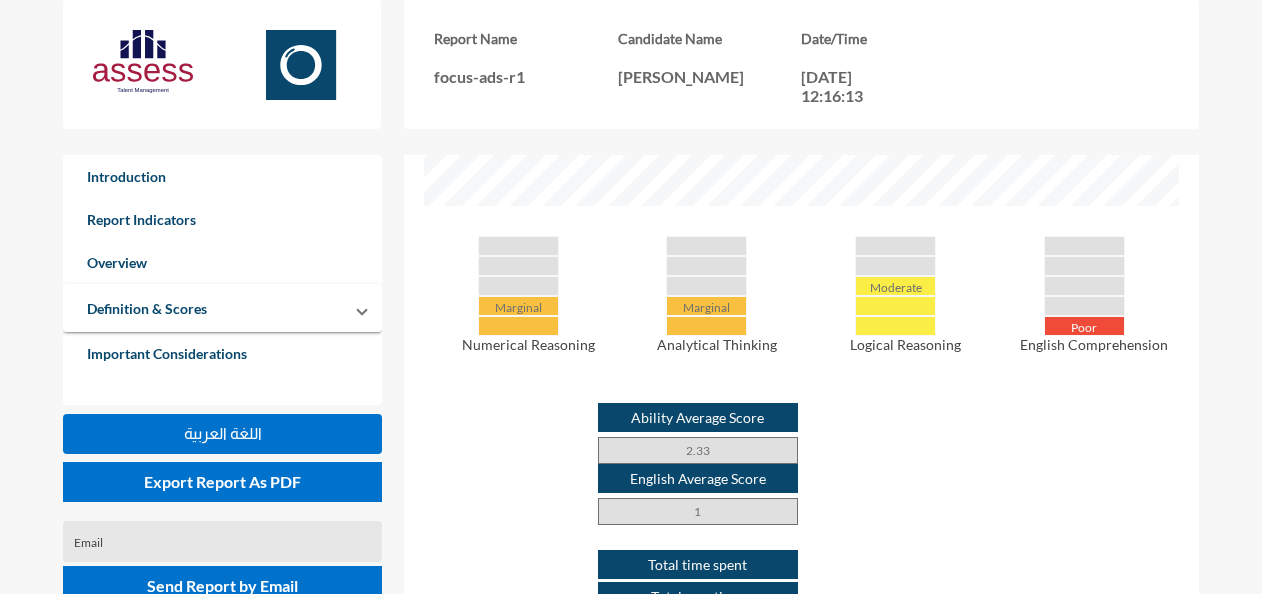 click on "Overview Marginal  Numerical Reasoning Marginal  Analytical Thinking Moderate  Logical Reasoning  Poor  English Comprehension Ability Average Score 2.33 English Average Score 1 Total time spent Total questions   Min  56 Module Actual Scores Out of Numerical Reasoning 4  14  Analytical Thinking 5  14  Logical Reasoning 7  14  English Comprehension 2  14" at bounding box center (801, 414) 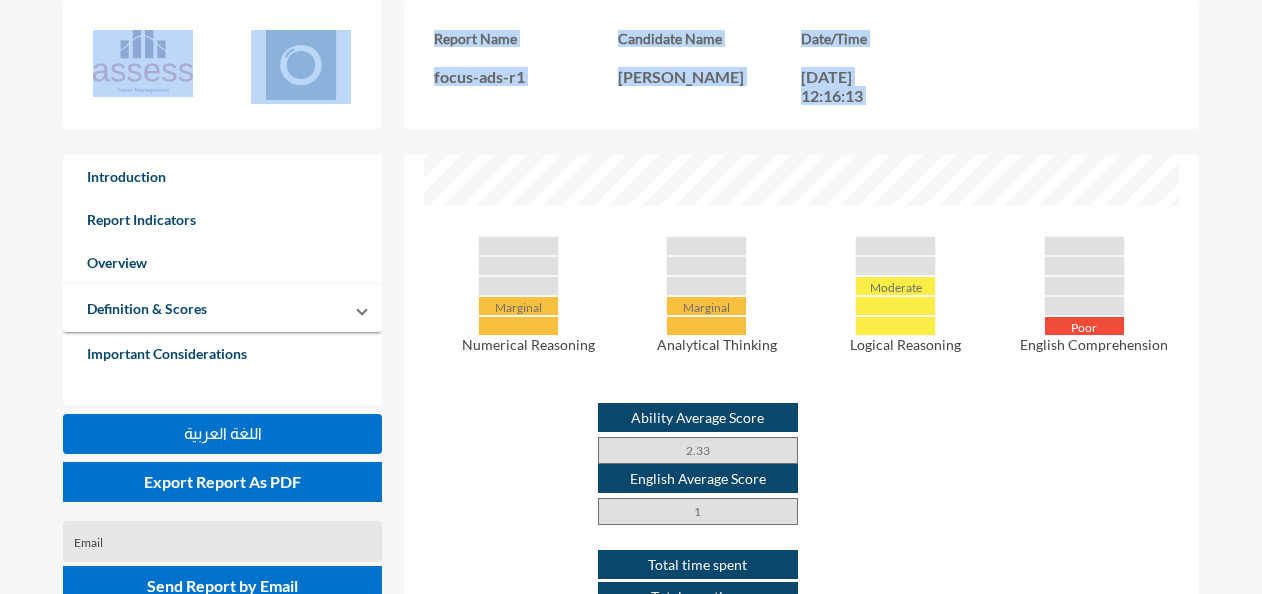 drag, startPoint x: 1259, startPoint y: 128, endPoint x: 1262, endPoint y: 85, distance: 43.104523 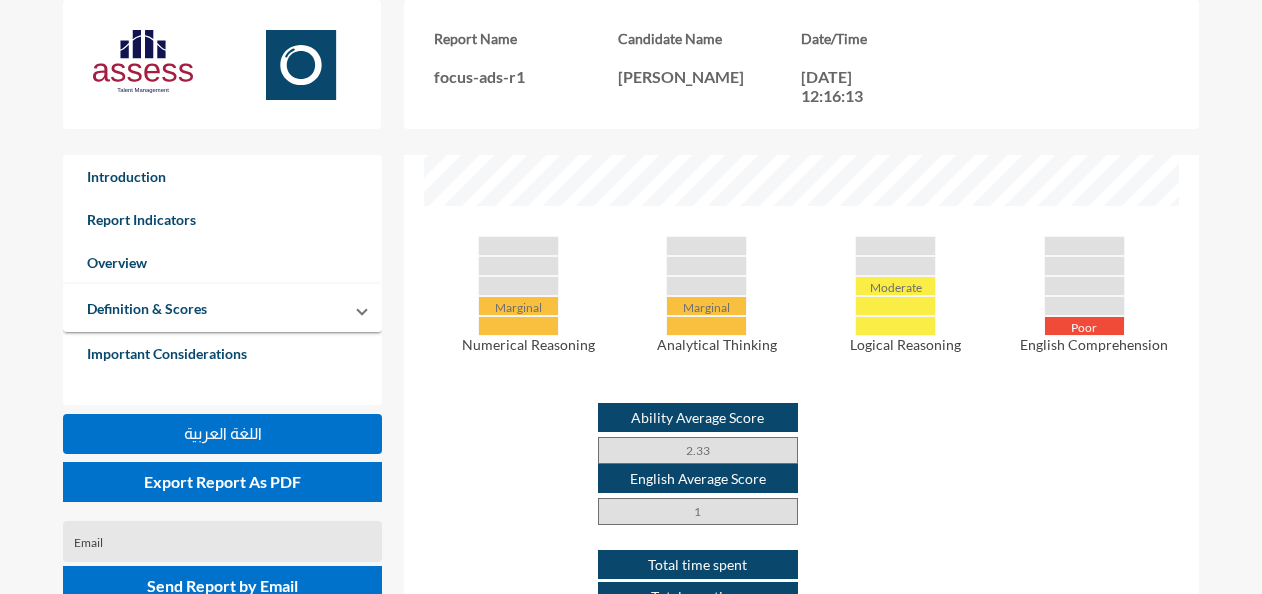 click on "Overview Marginal  Numerical Reasoning Marginal  Analytical Thinking Moderate  Logical Reasoning  Poor  English Comprehension Ability Average Score 2.33 English Average Score 1 Total time spent Total questions   Min  56 Module Actual Scores Out of Numerical Reasoning 4  14  Analytical Thinking 5  14  Logical Reasoning 7  14  English Comprehension 2  14" at bounding box center (801, 414) 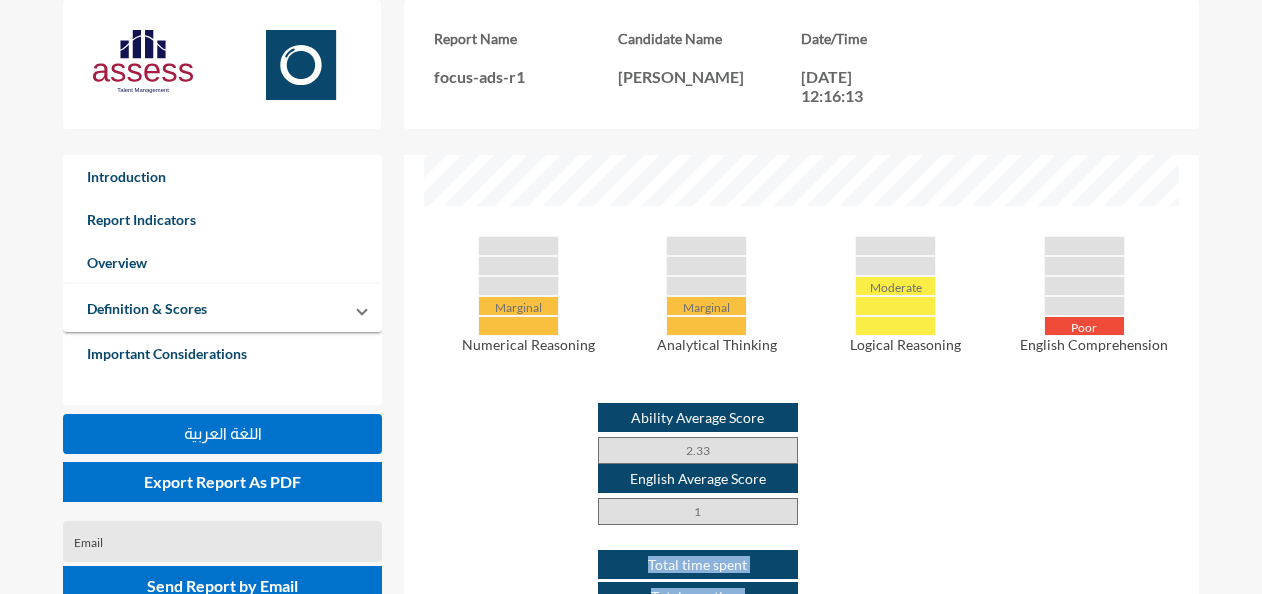 drag, startPoint x: 994, startPoint y: 528, endPoint x: 898, endPoint y: 474, distance: 110.145355 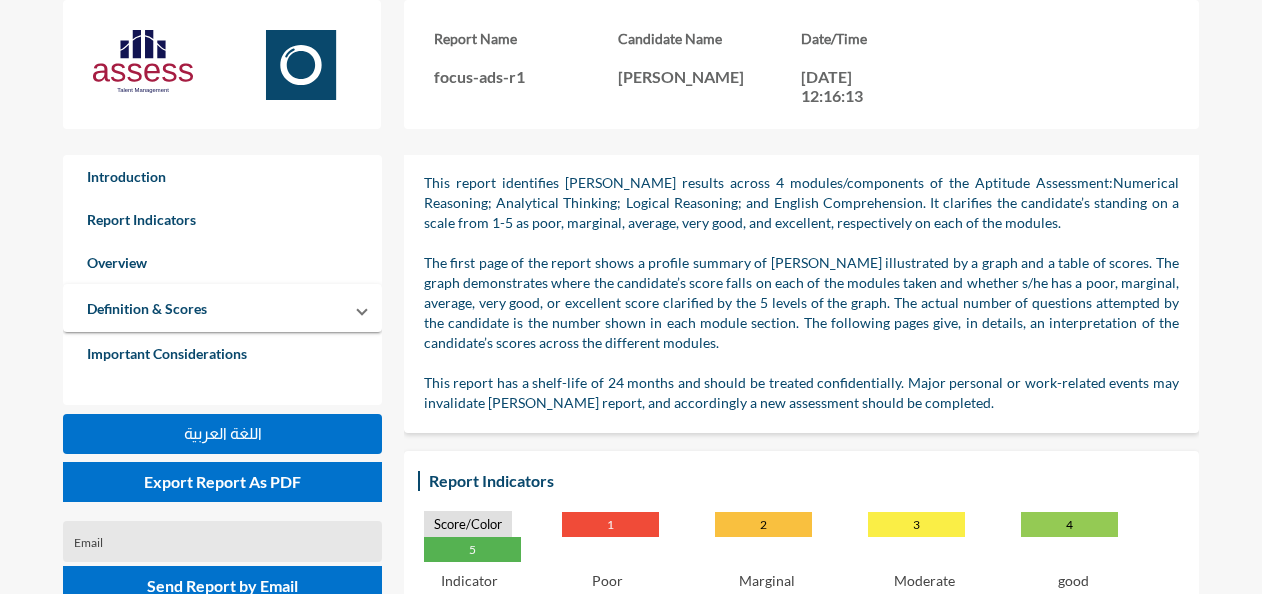 scroll, scrollTop: 0, scrollLeft: 0, axis: both 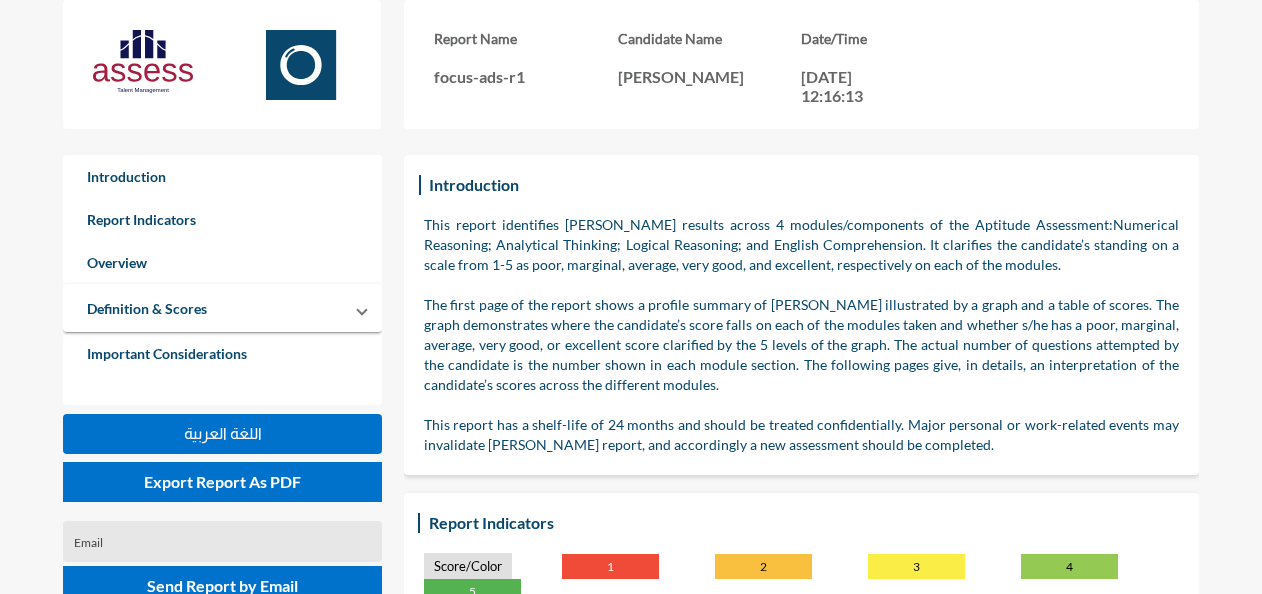click on "Report Name focus-ads-r1 Candidate Name  rowan farouk  Date/Time 03-06-2025, 12:16:13" 